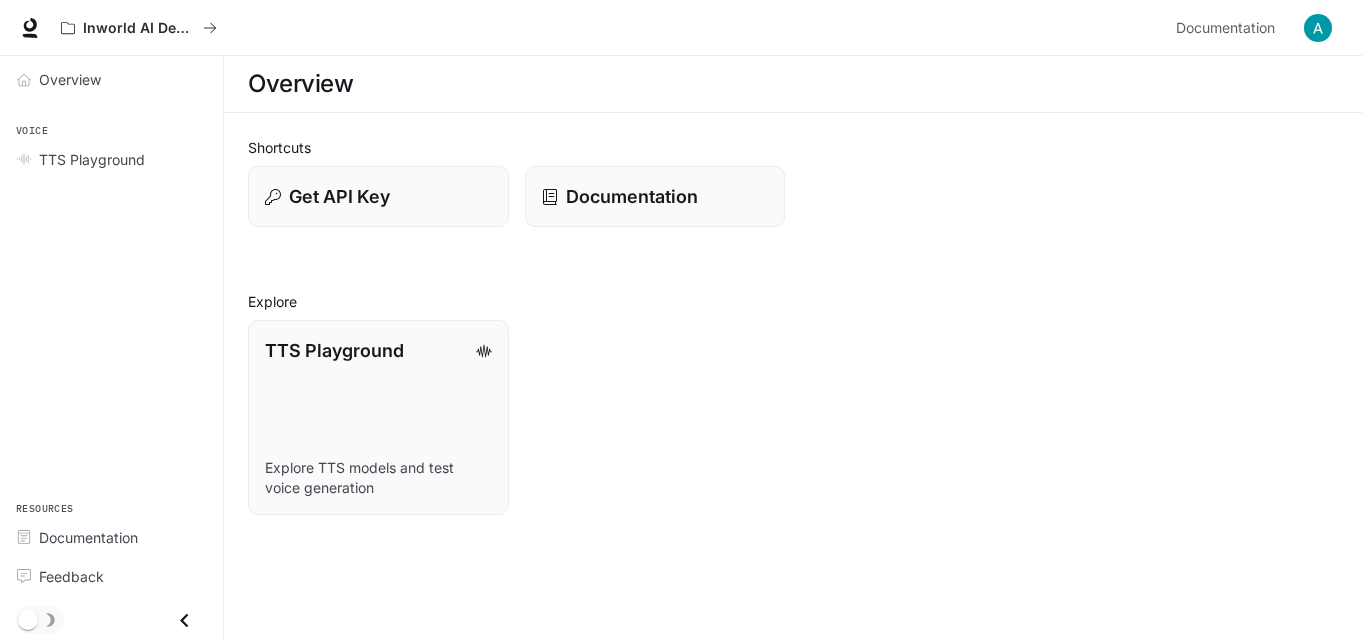scroll, scrollTop: 0, scrollLeft: 0, axis: both 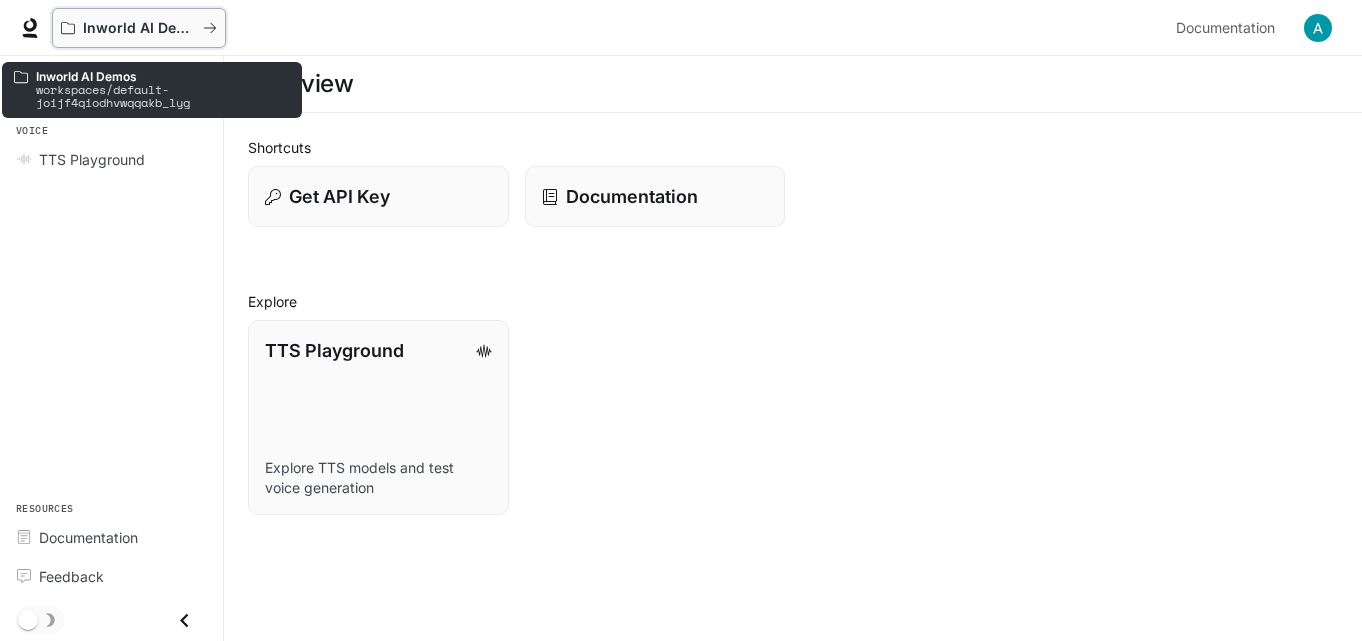 click at bounding box center (210, 28) 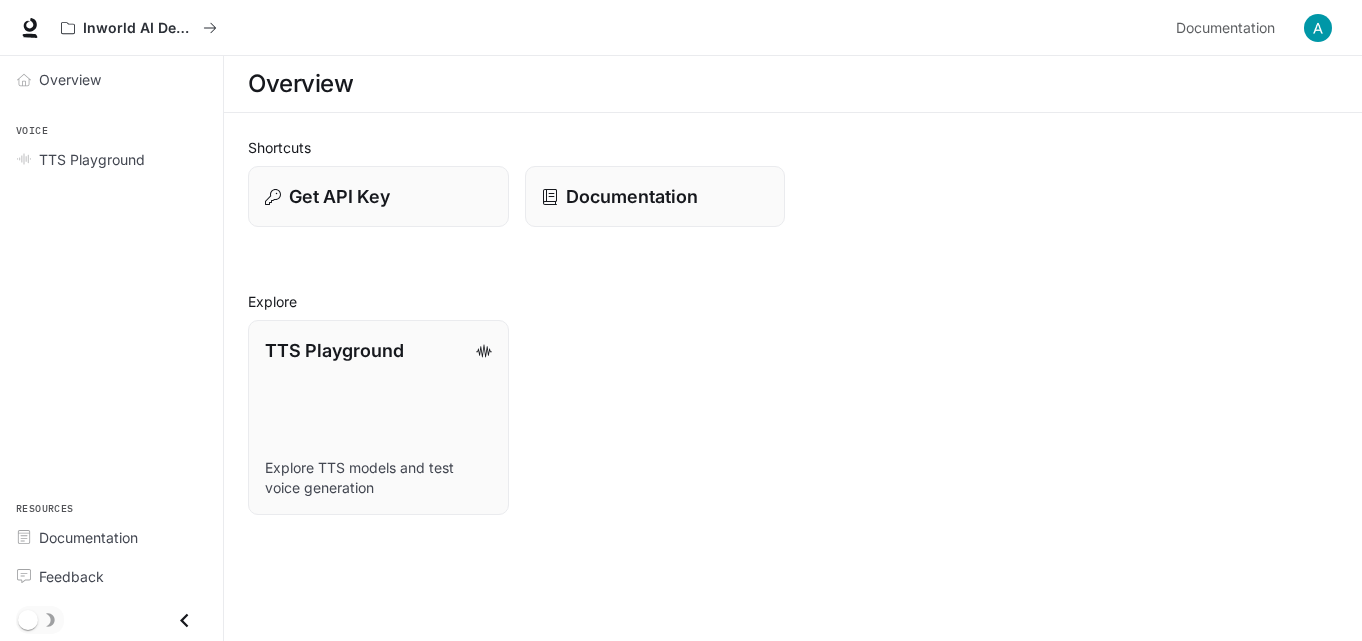 scroll, scrollTop: 0, scrollLeft: 0, axis: both 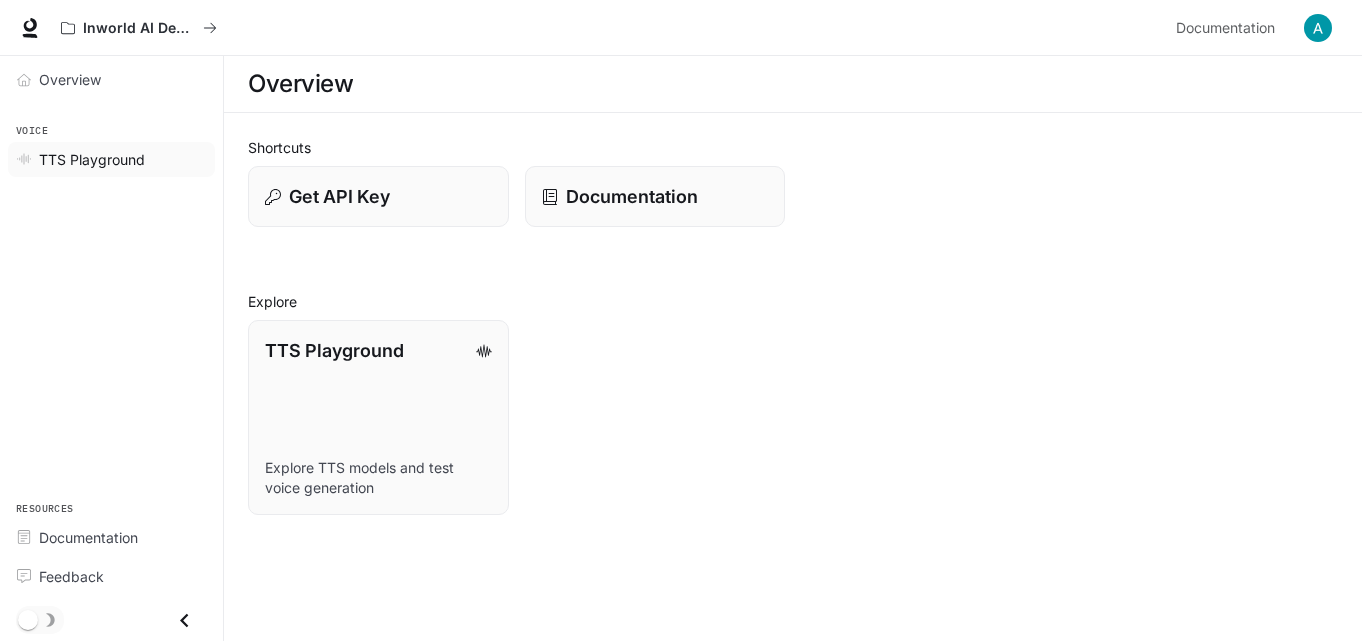 click on "TTS Playground" at bounding box center (92, 159) 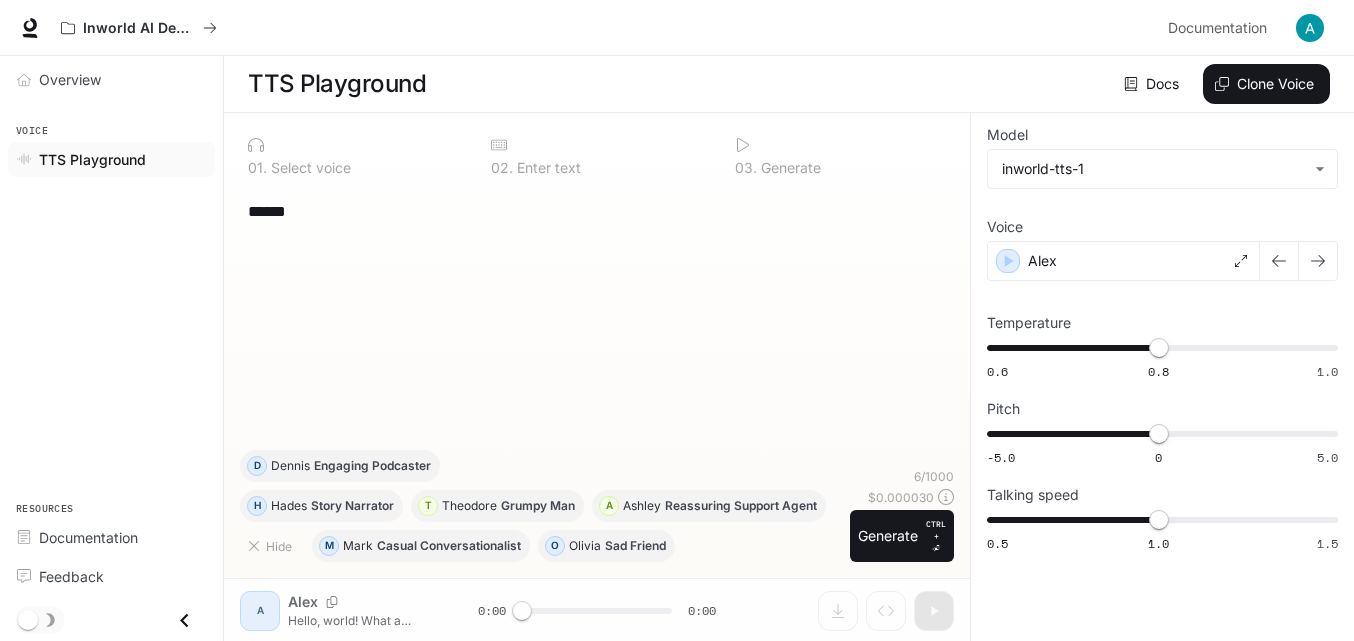 click at bounding box center (81, 654) 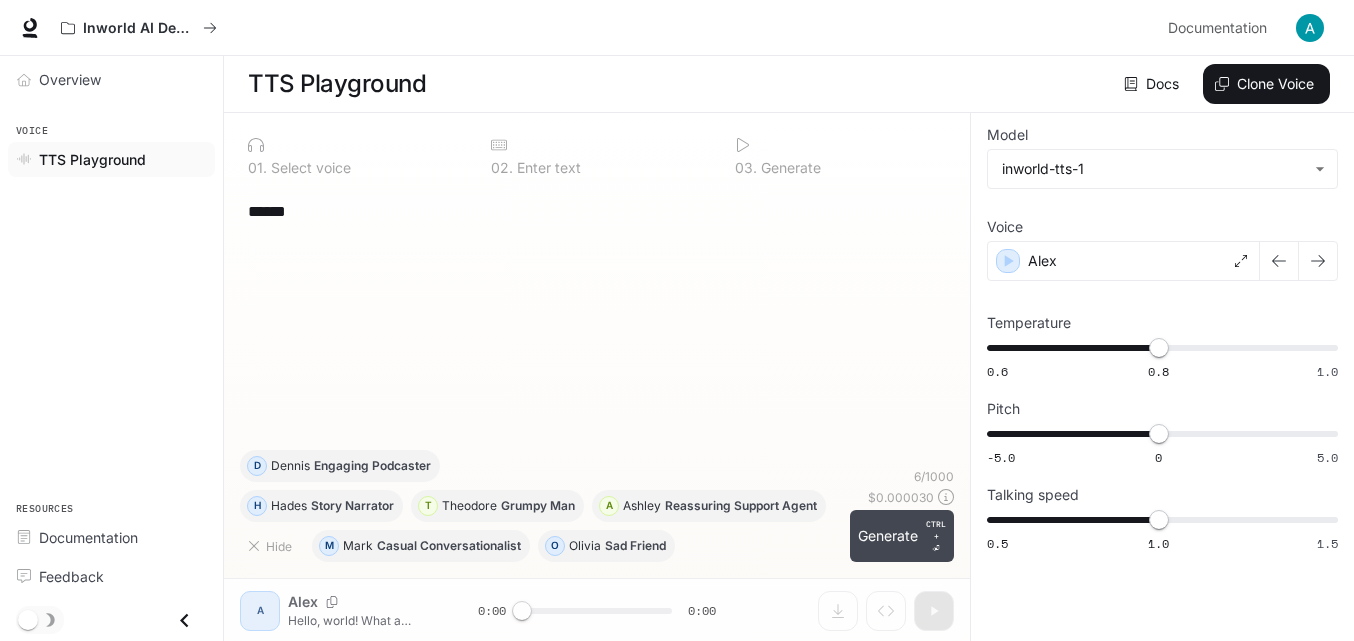 click on "Generate CTRL +  ⏎" at bounding box center (902, 536) 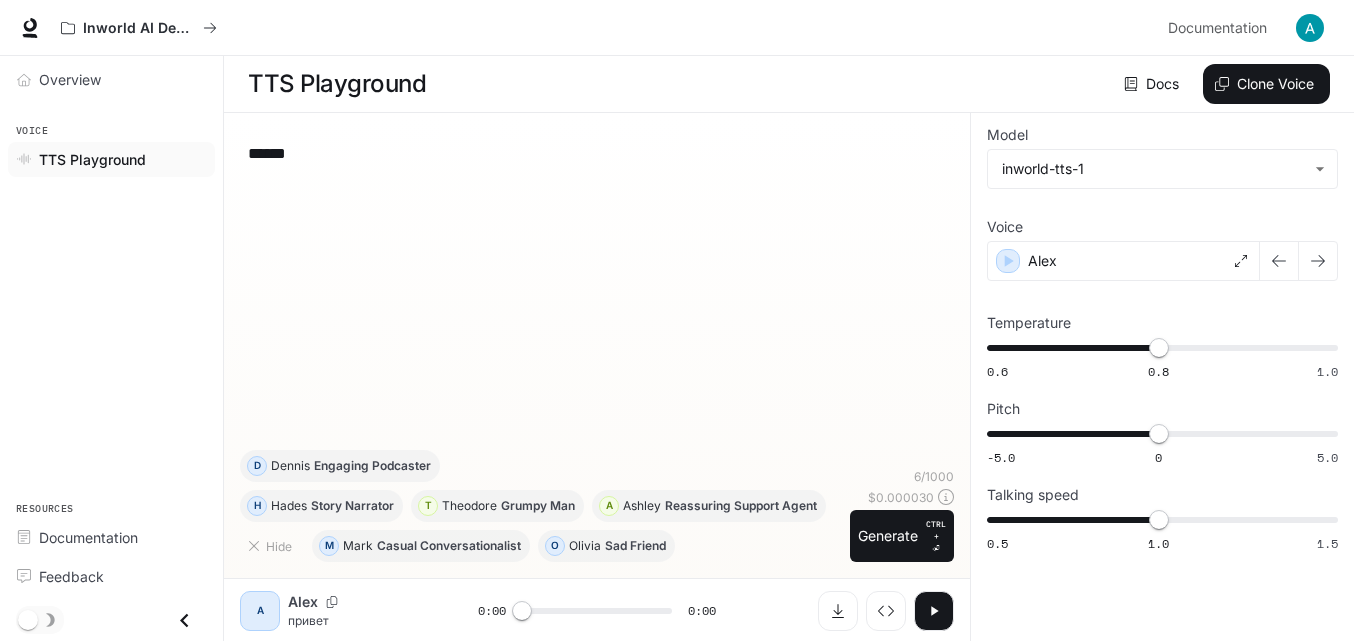 scroll, scrollTop: 1, scrollLeft: 0, axis: vertical 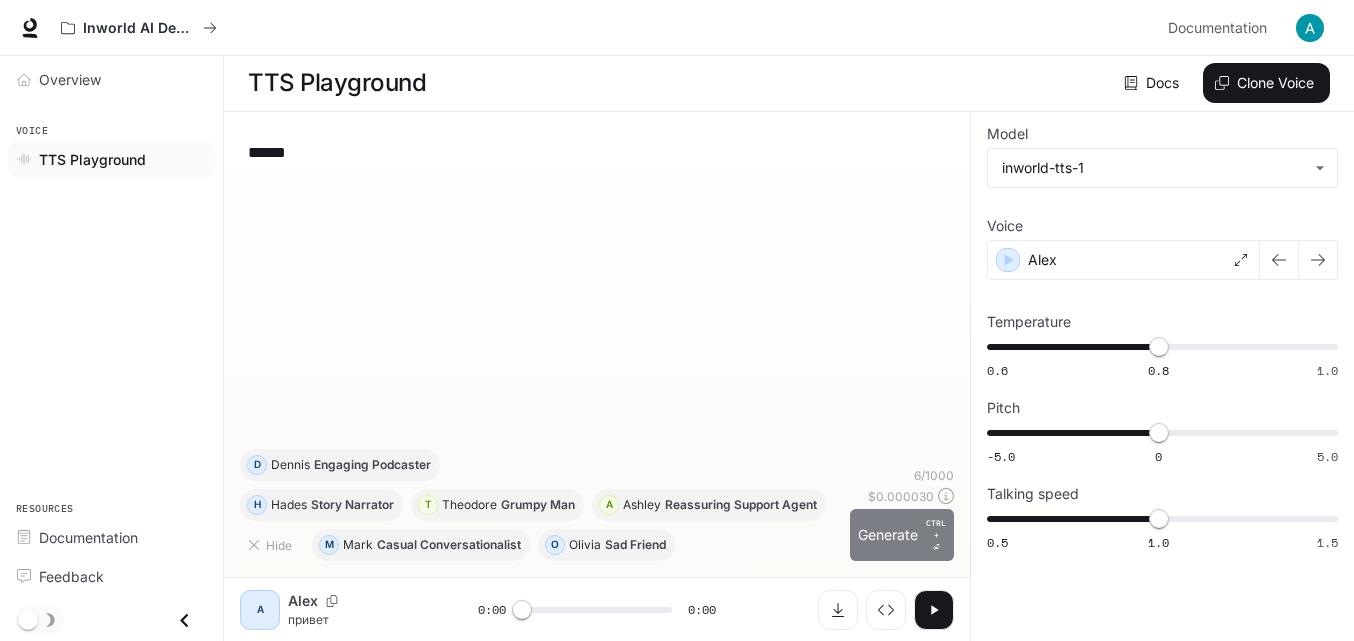 click on "Generate CTRL +  ⏎" at bounding box center (902, 535) 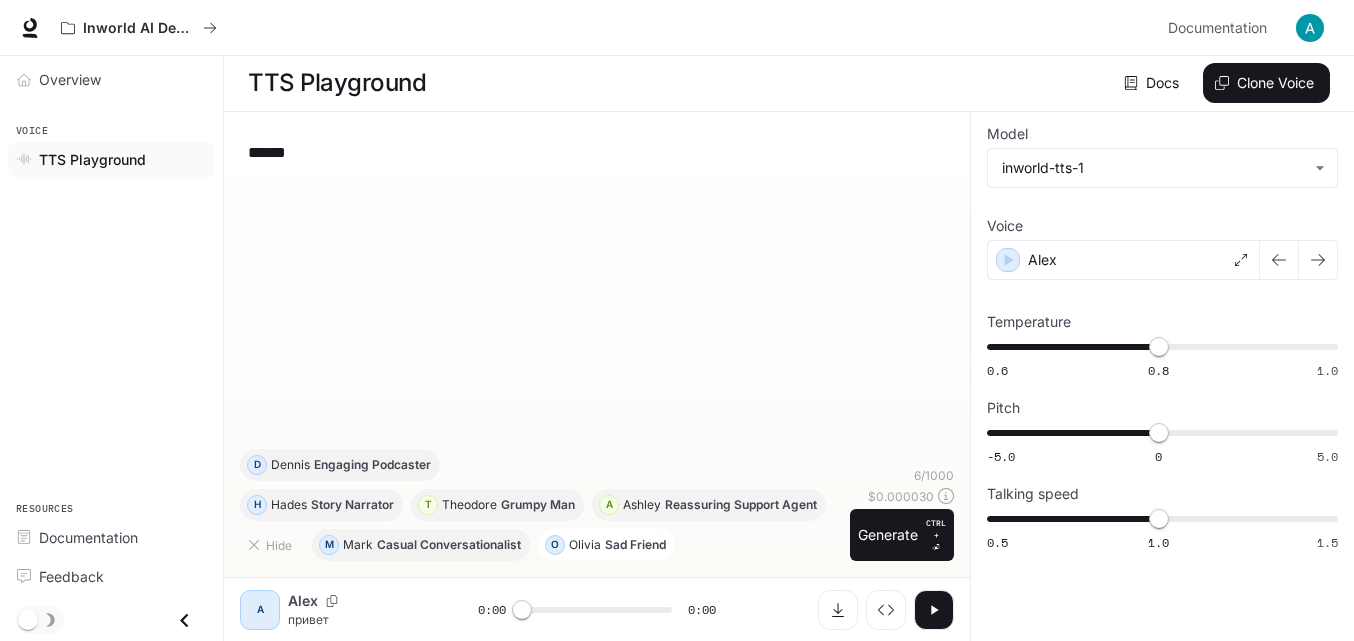 click on "Sad Friend" at bounding box center (449, 545) 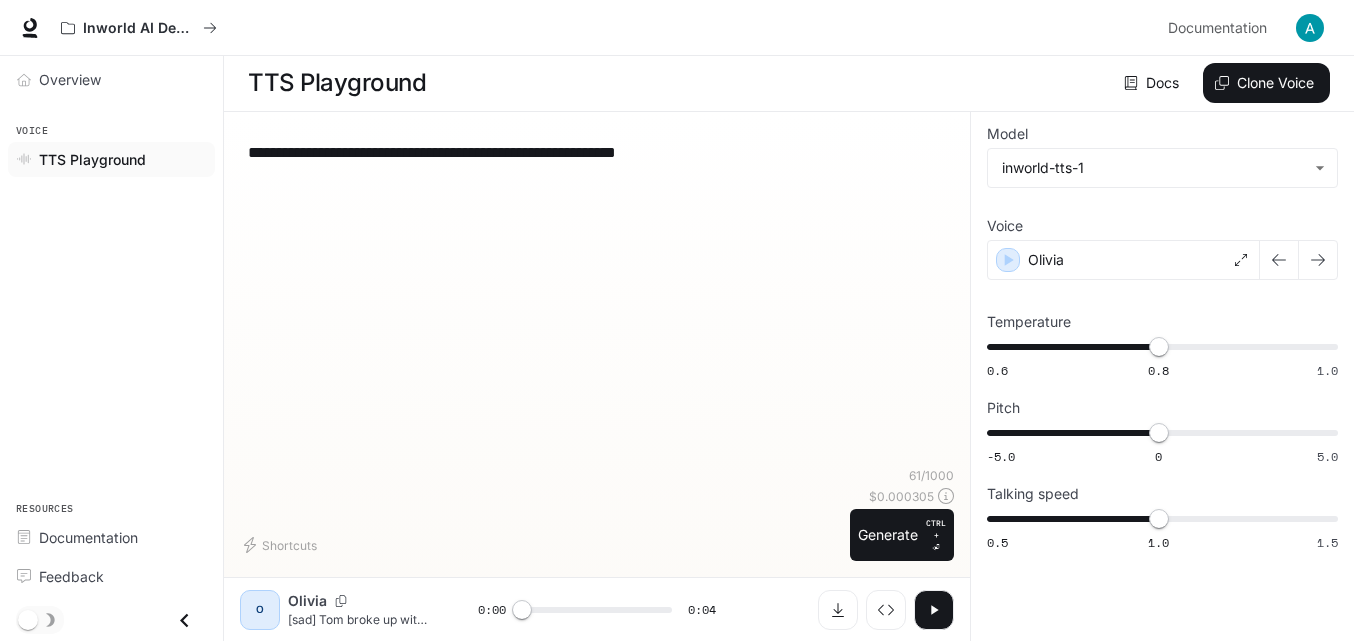 drag, startPoint x: 724, startPoint y: 160, endPoint x: 23, endPoint y: 165, distance: 701.0178 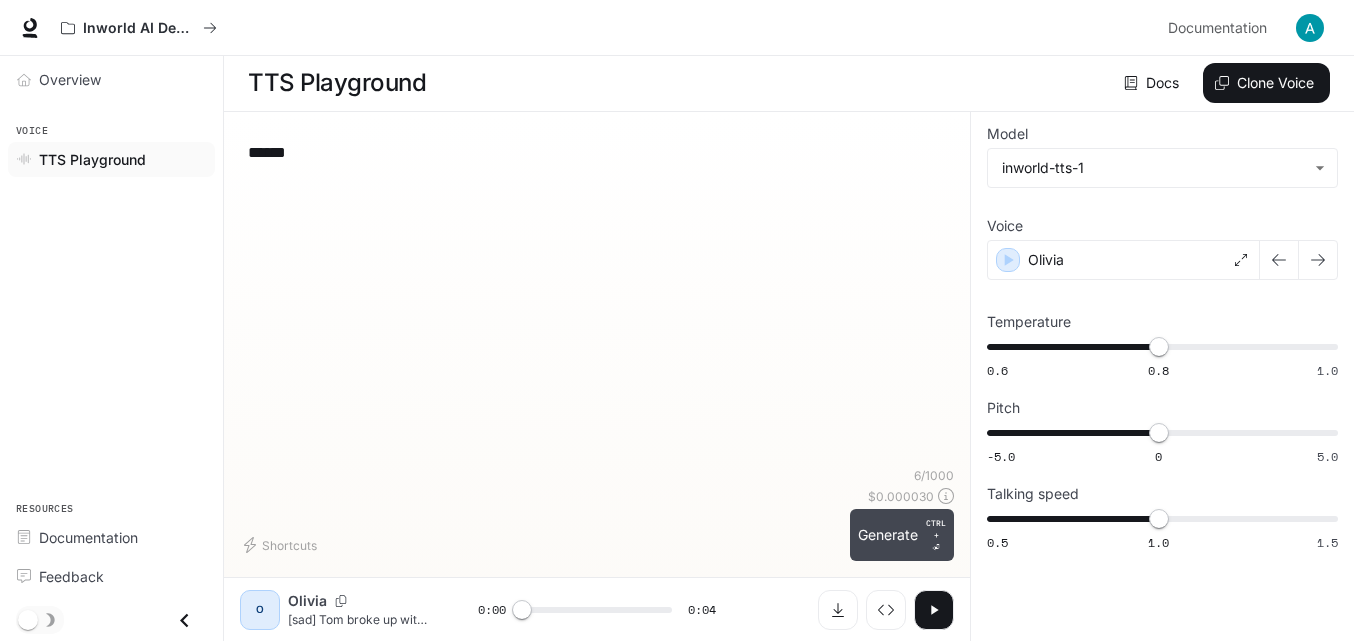 type on "******" 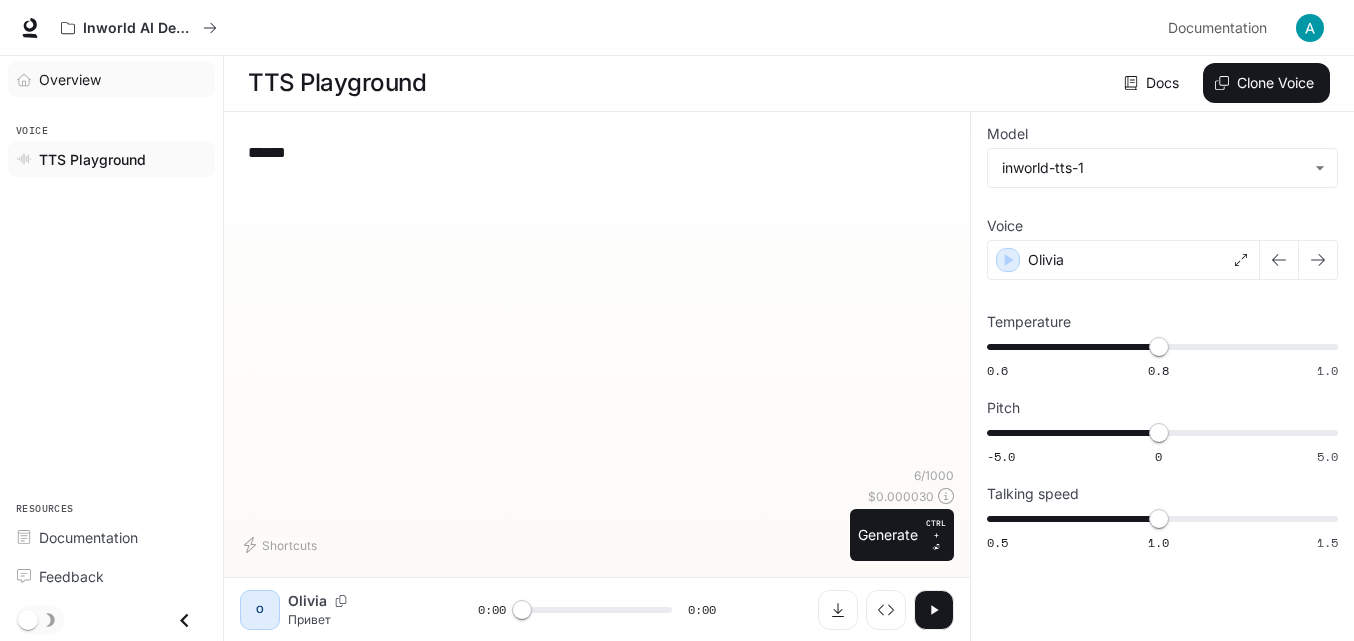 click on "Overview" at bounding box center (70, 79) 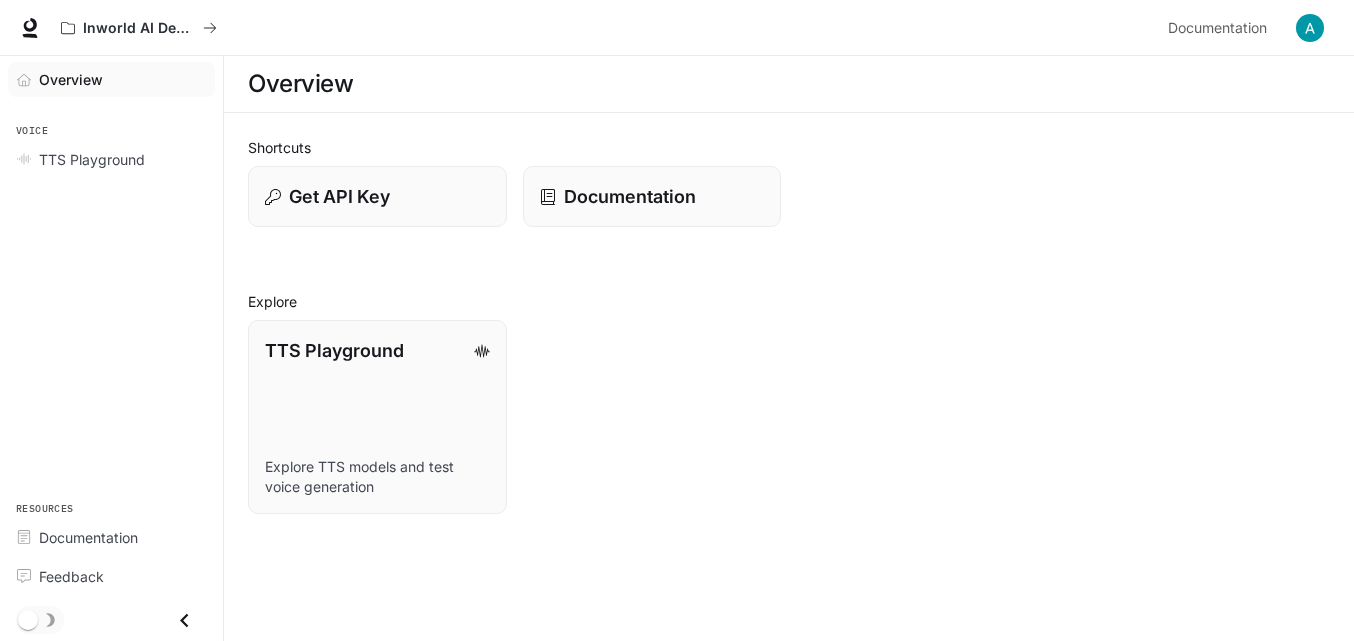 scroll, scrollTop: 0, scrollLeft: 0, axis: both 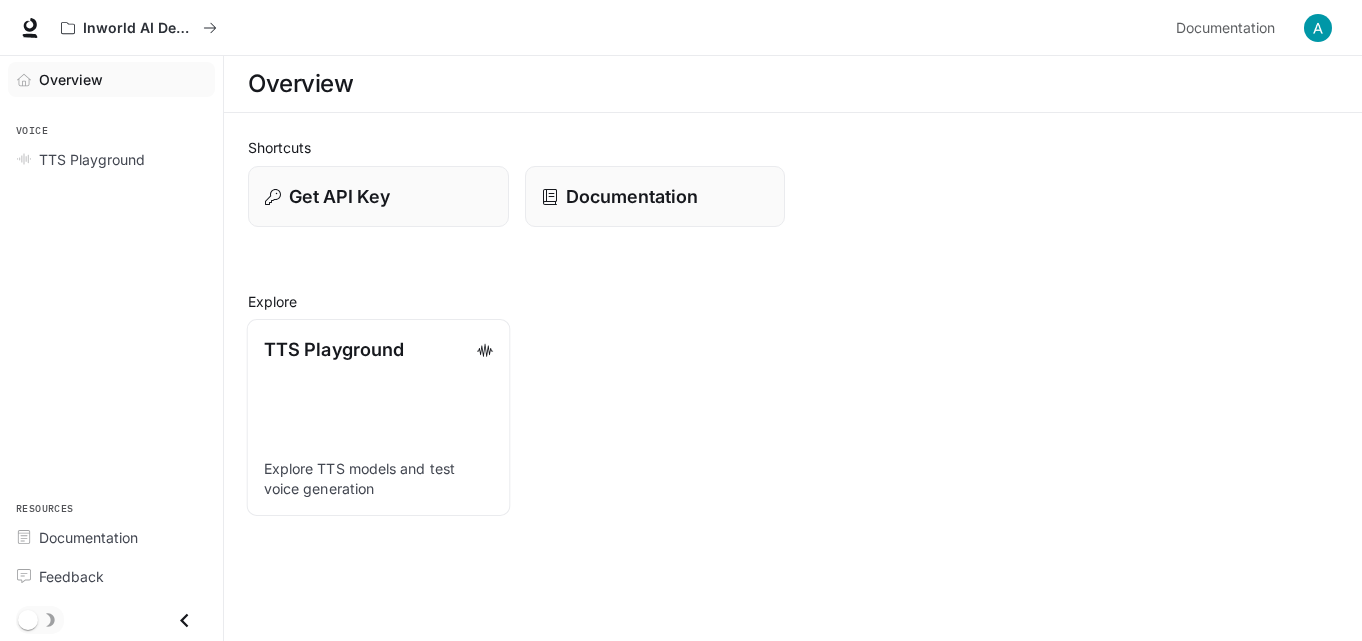 click on "TTS Playground" at bounding box center [334, 349] 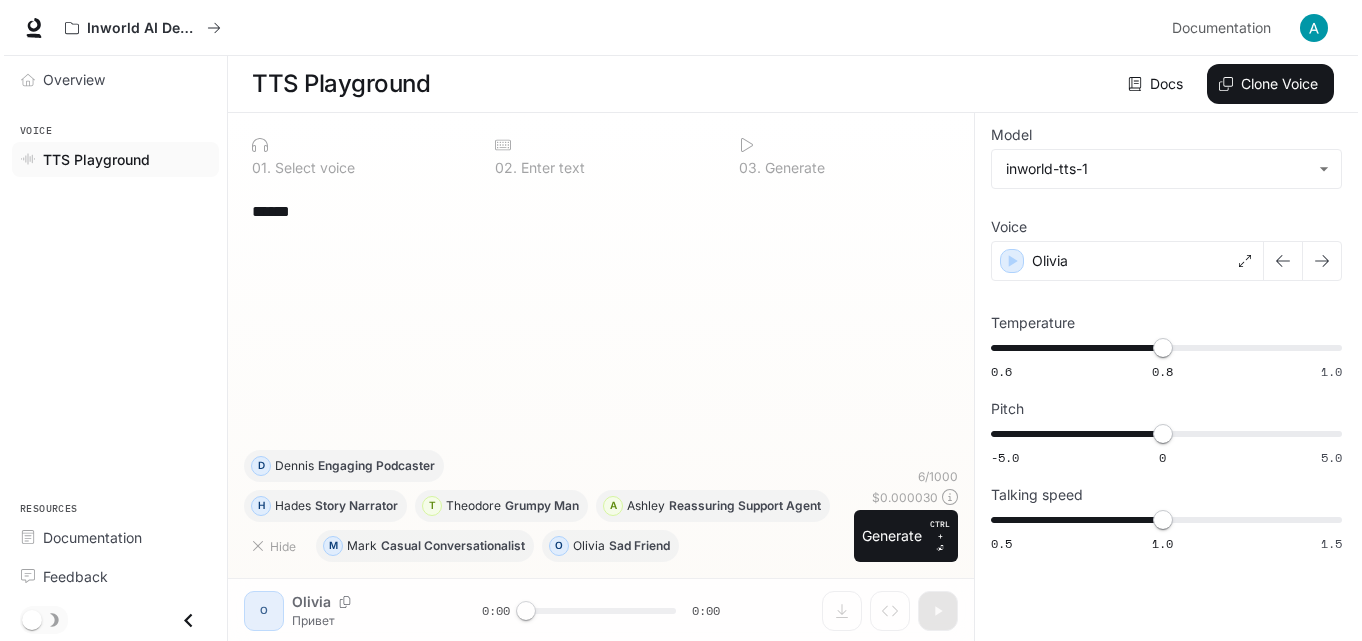 scroll, scrollTop: 1, scrollLeft: 0, axis: vertical 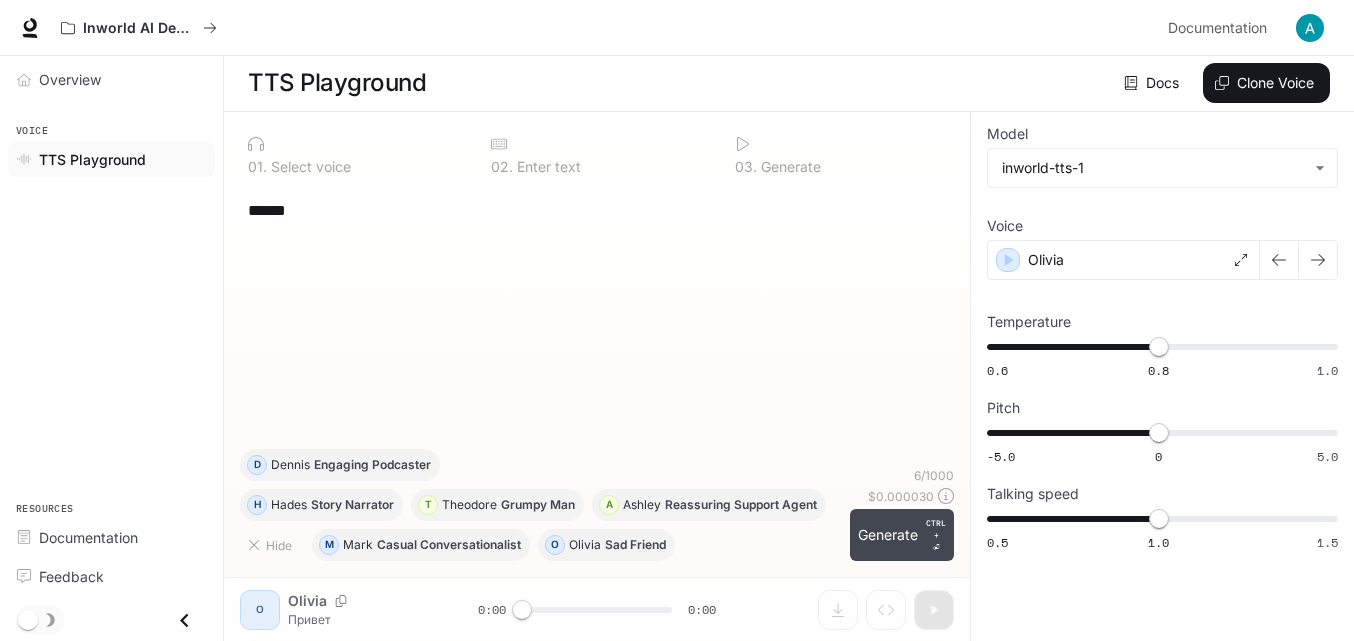 click on "Generate CTRL +  ⏎" at bounding box center (902, 535) 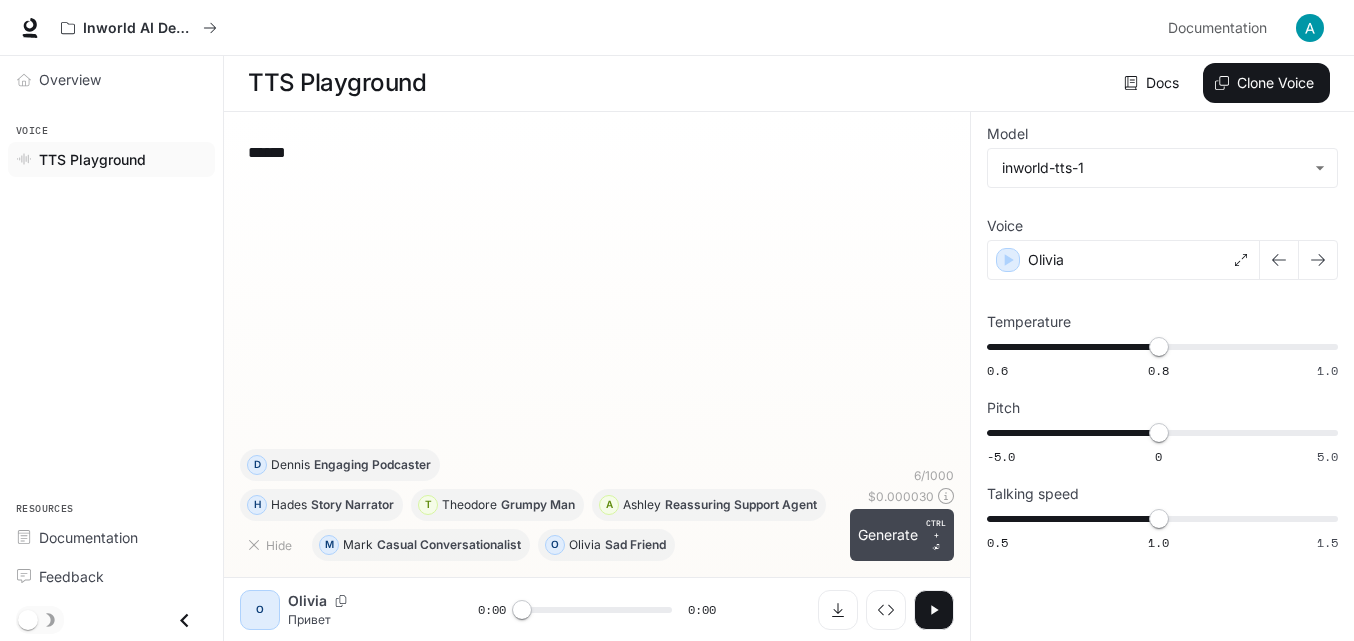 click on "Generate CTRL +  ⏎" at bounding box center (902, 535) 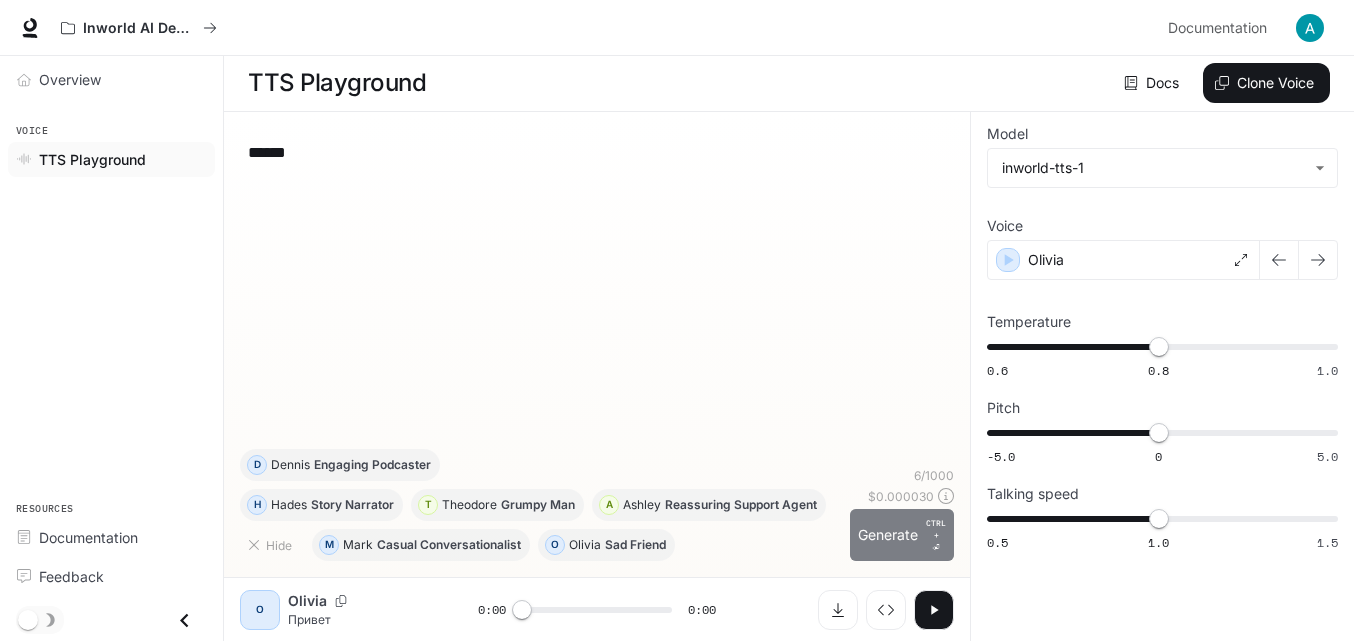click on "Generate CTRL +  ⏎" at bounding box center [902, 535] 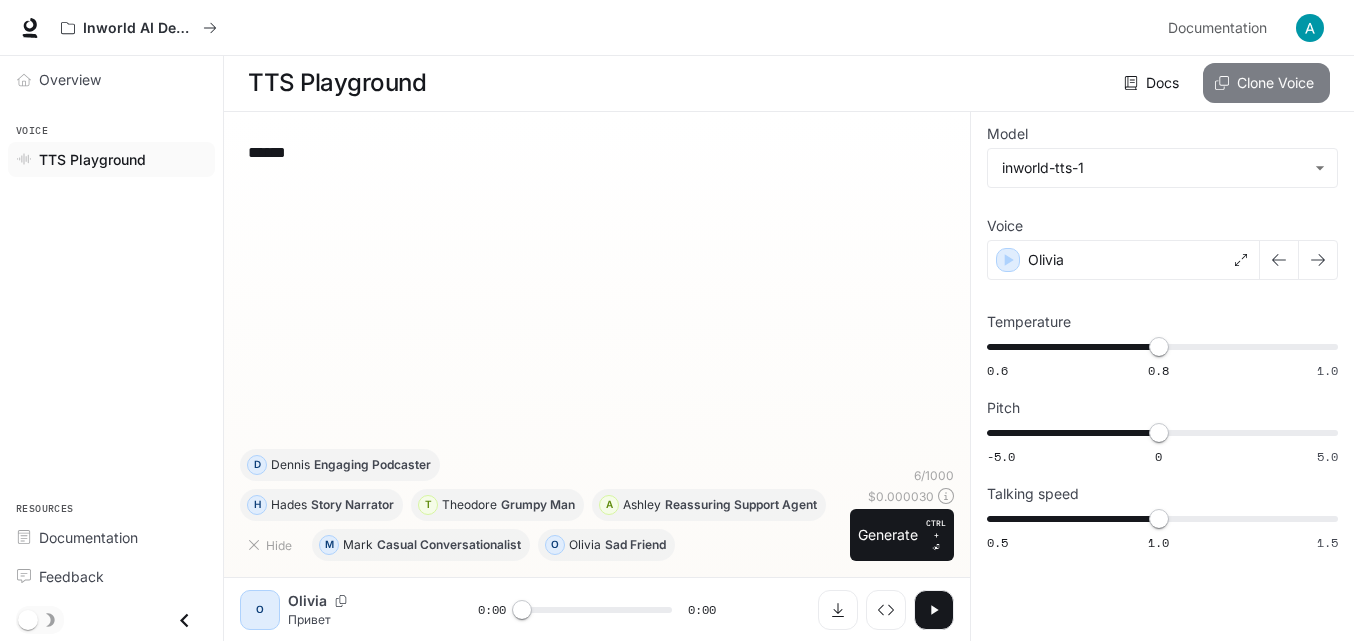 click on "Clone Voice" at bounding box center (1266, 83) 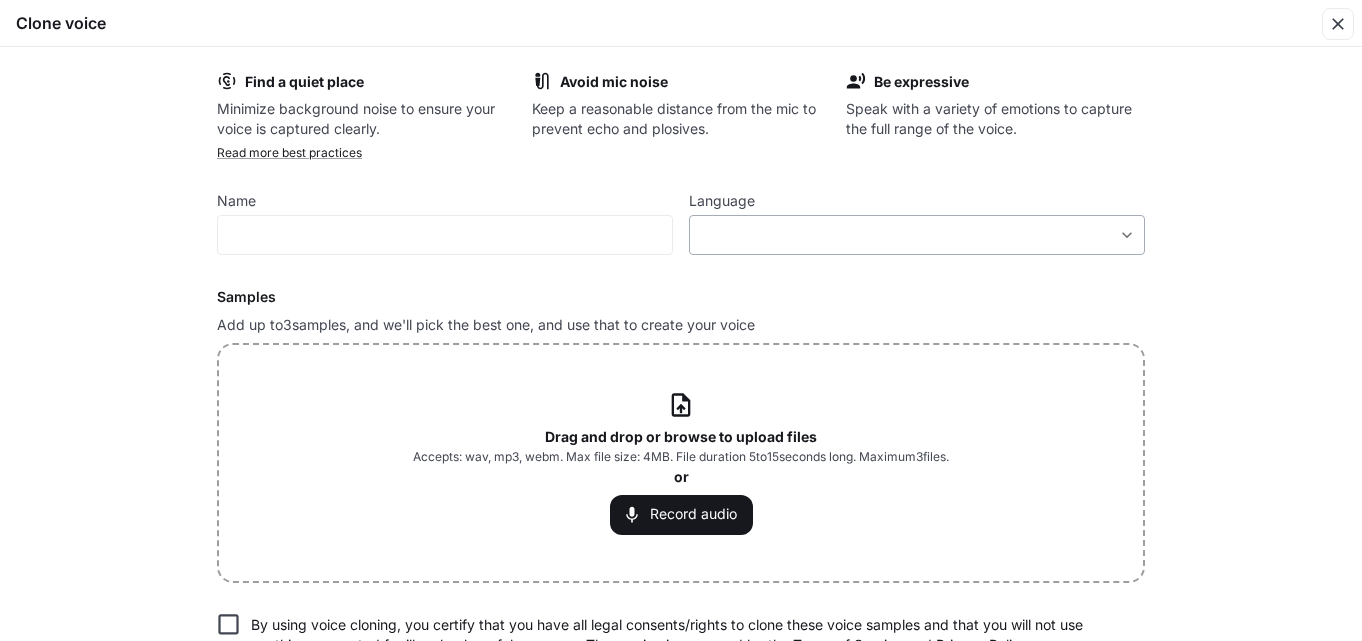 click on "**********" at bounding box center (681, 320) 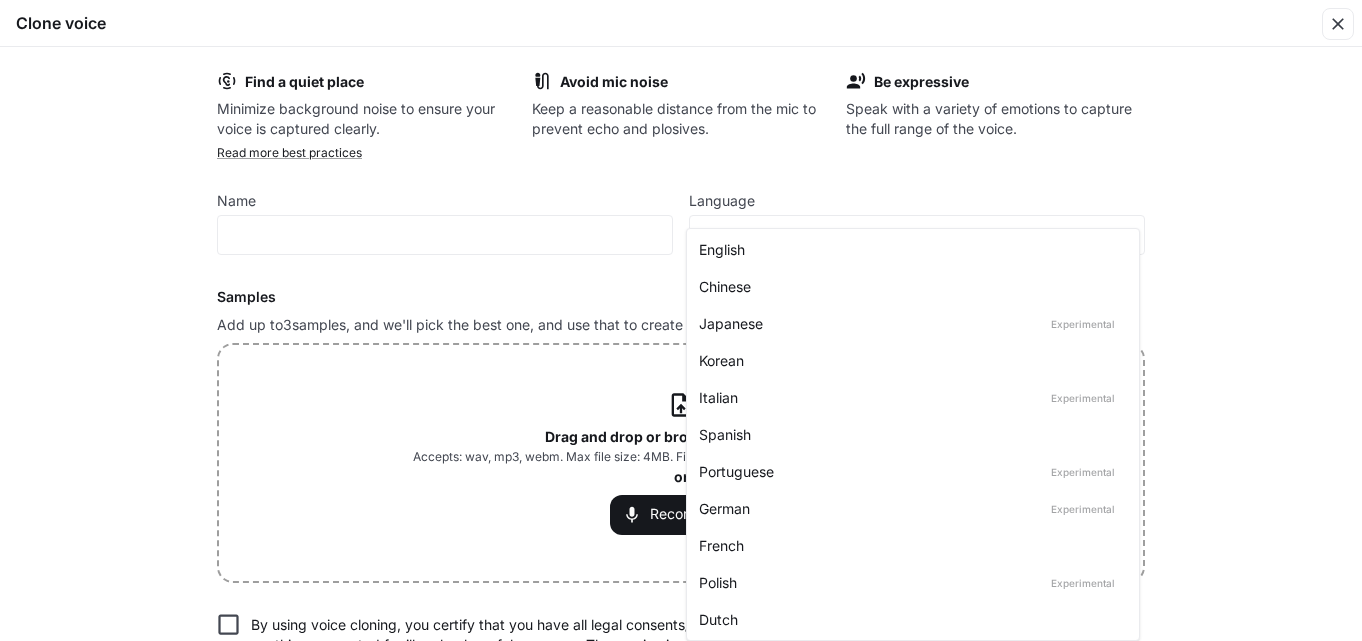 click on "English" at bounding box center (909, 249) 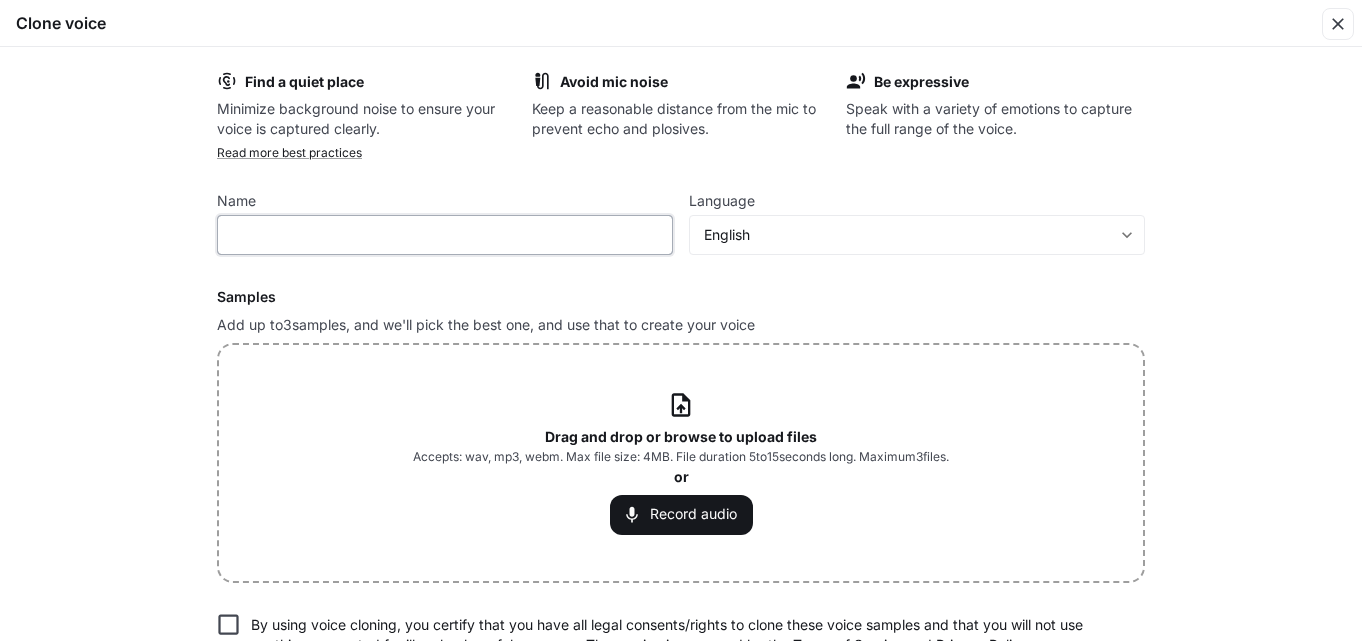 click at bounding box center (445, 235) 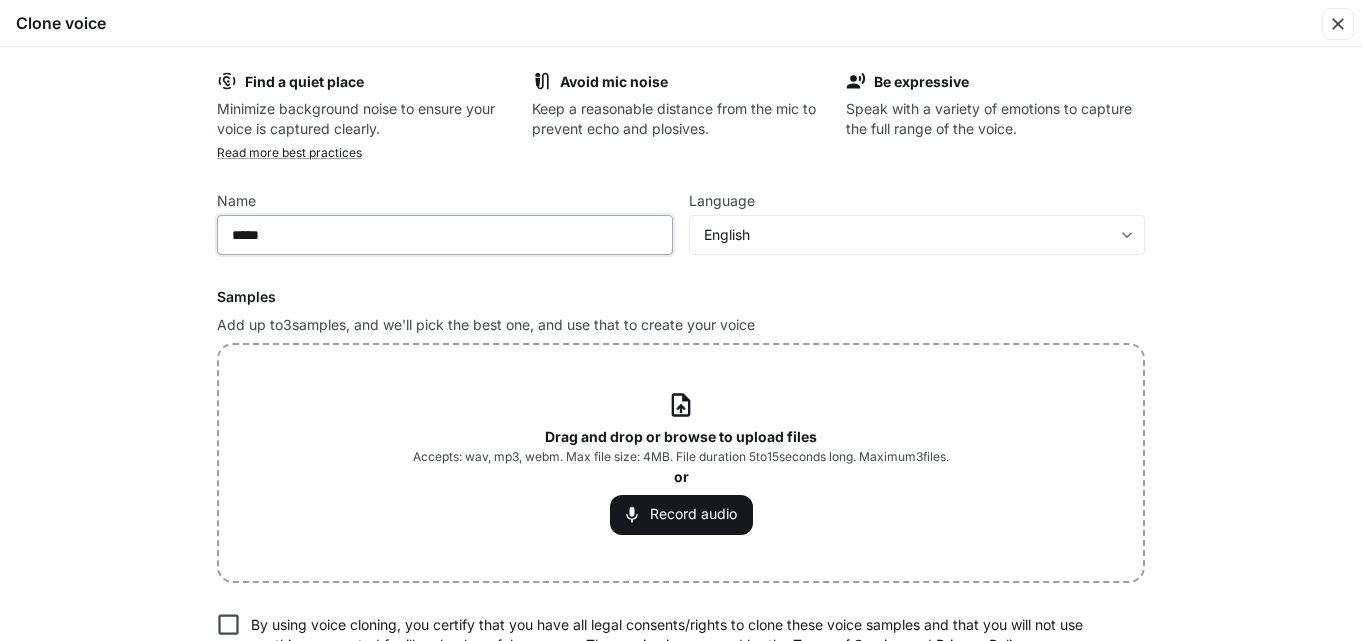 type on "*****" 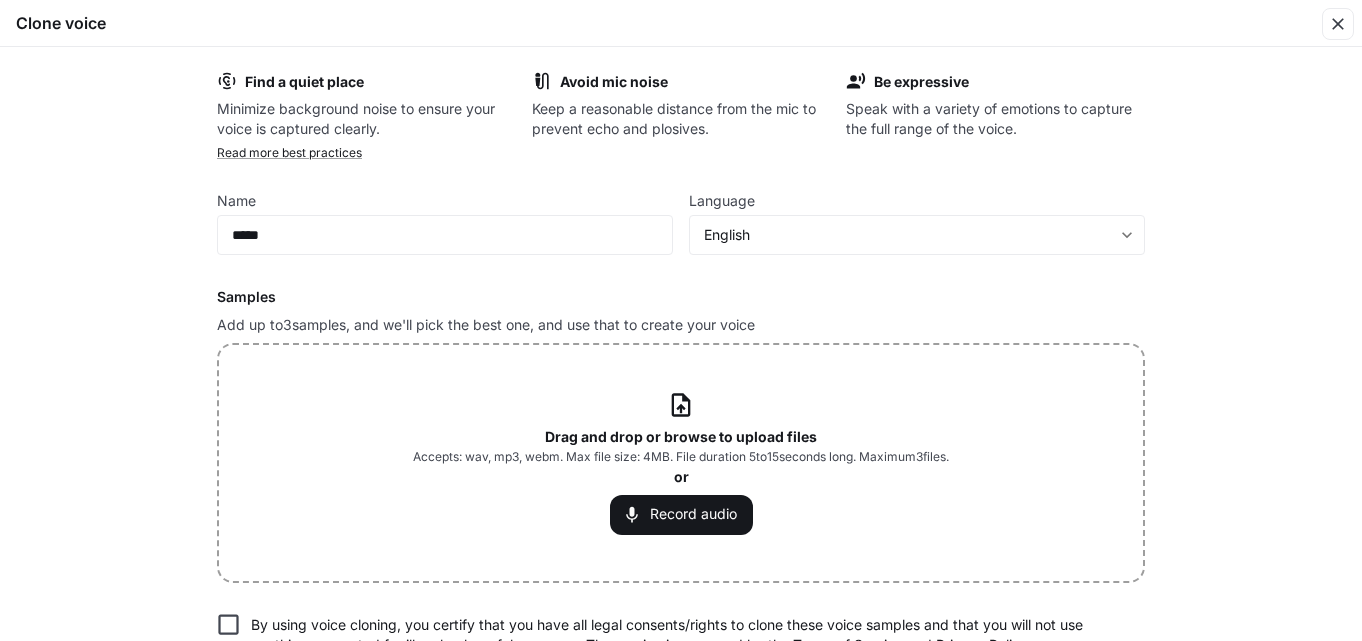 click on "Samples" at bounding box center [681, 297] 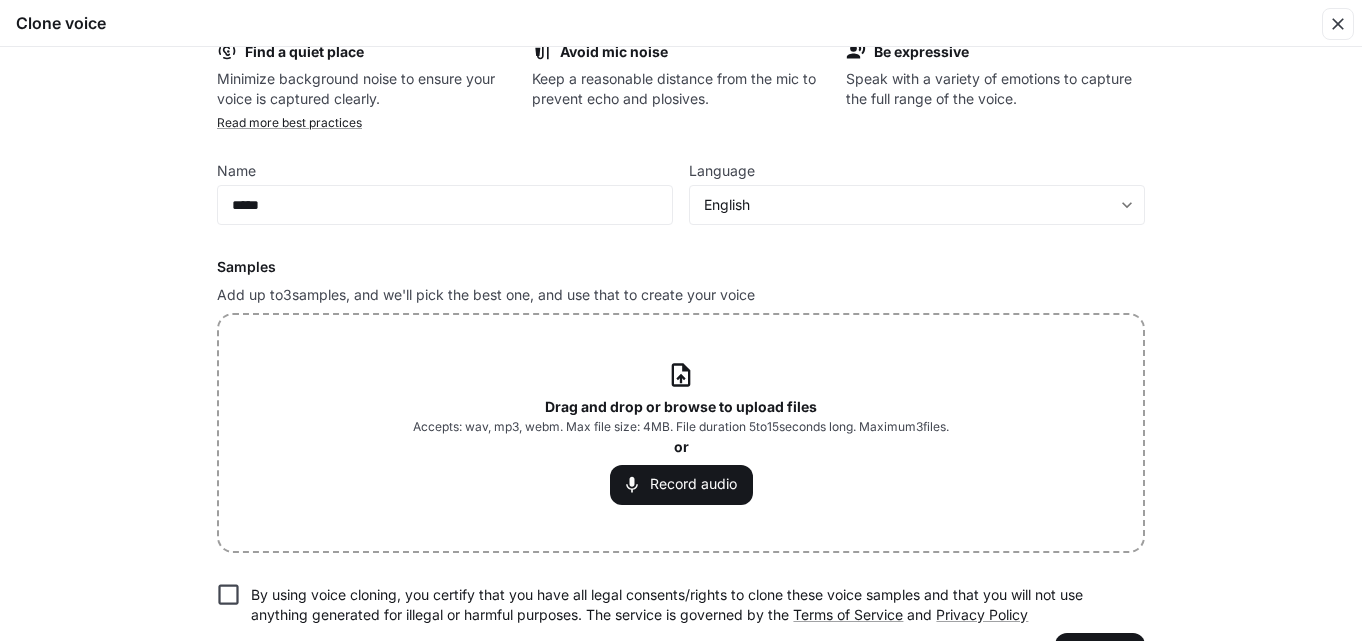 scroll, scrollTop: 0, scrollLeft: 0, axis: both 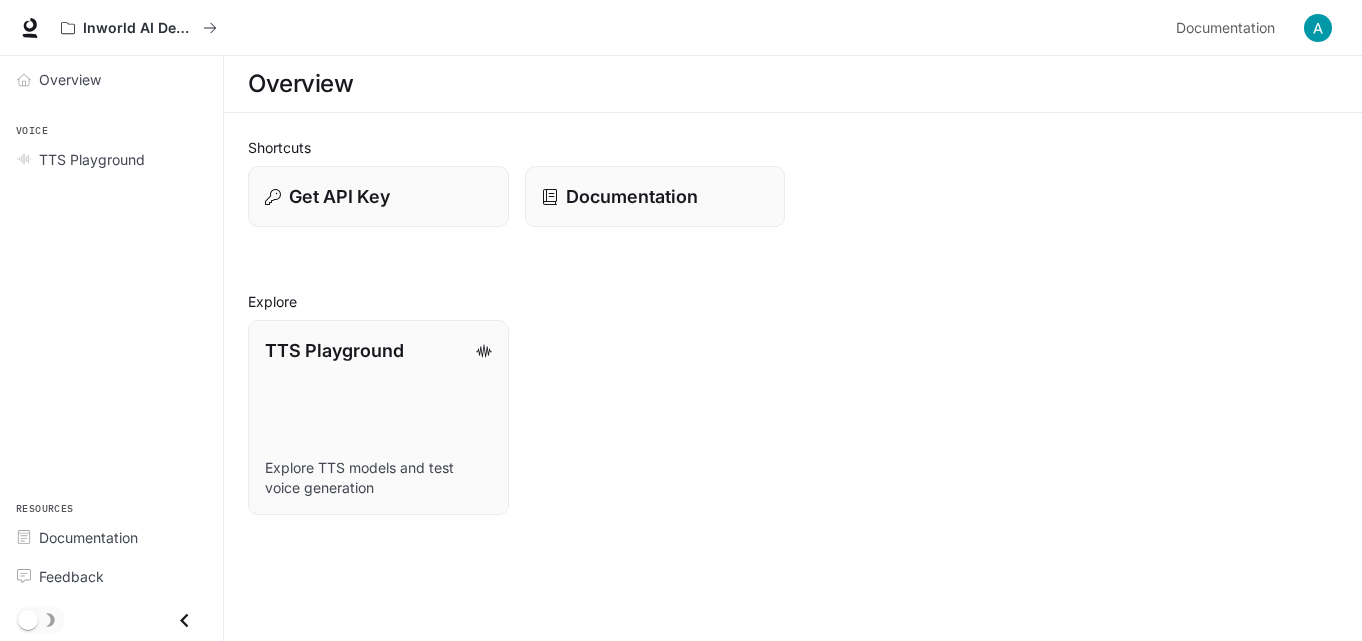 click on "Overview Voice TTS Playground Resources Documentation Feedback" at bounding box center (111, 348) 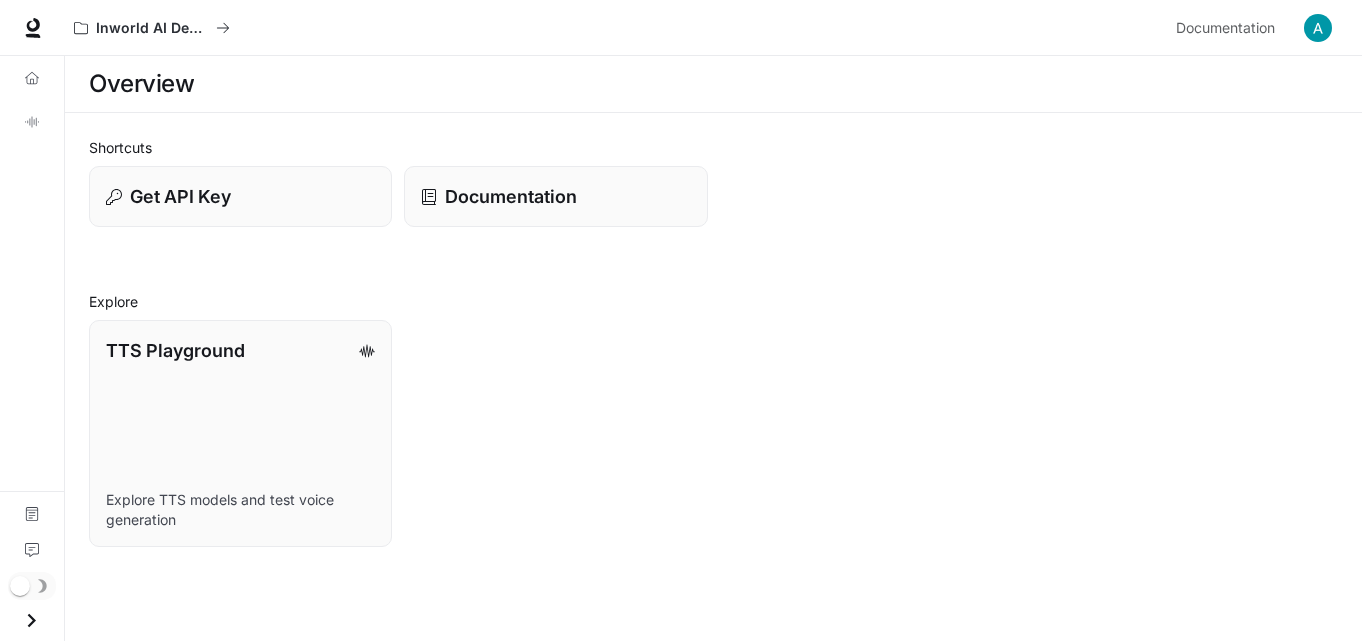 click on "Overview" at bounding box center [713, 84] 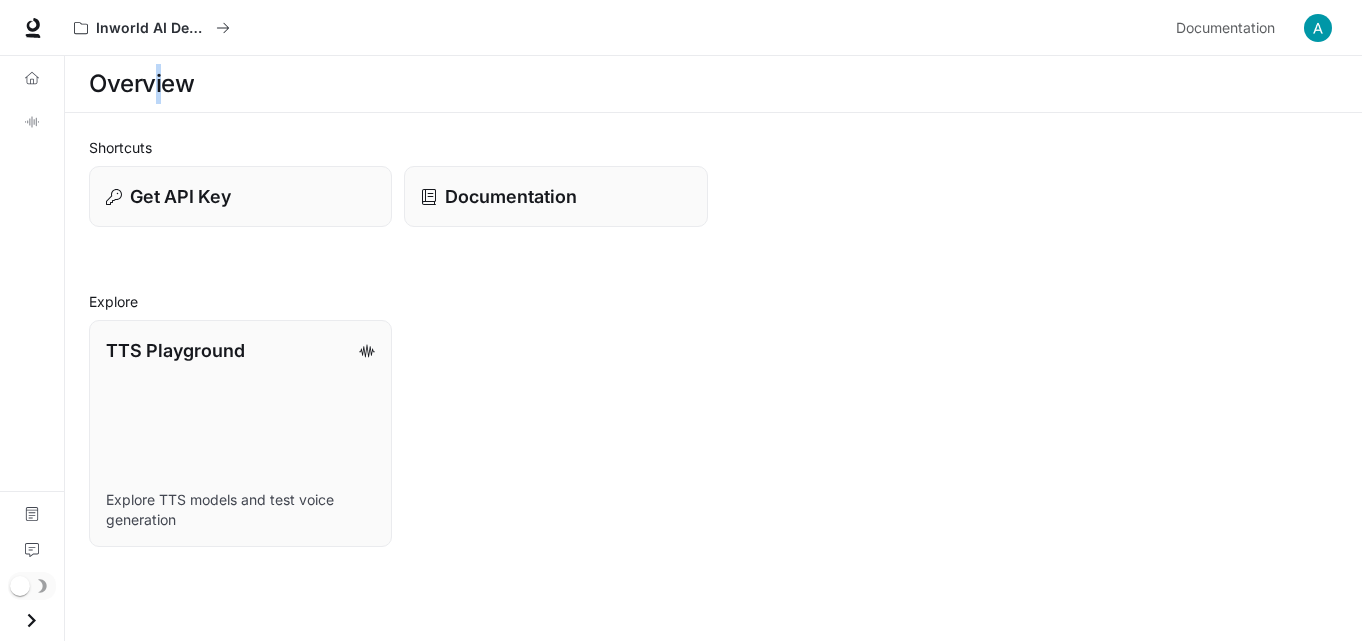 click on "Overview" at bounding box center (141, 84) 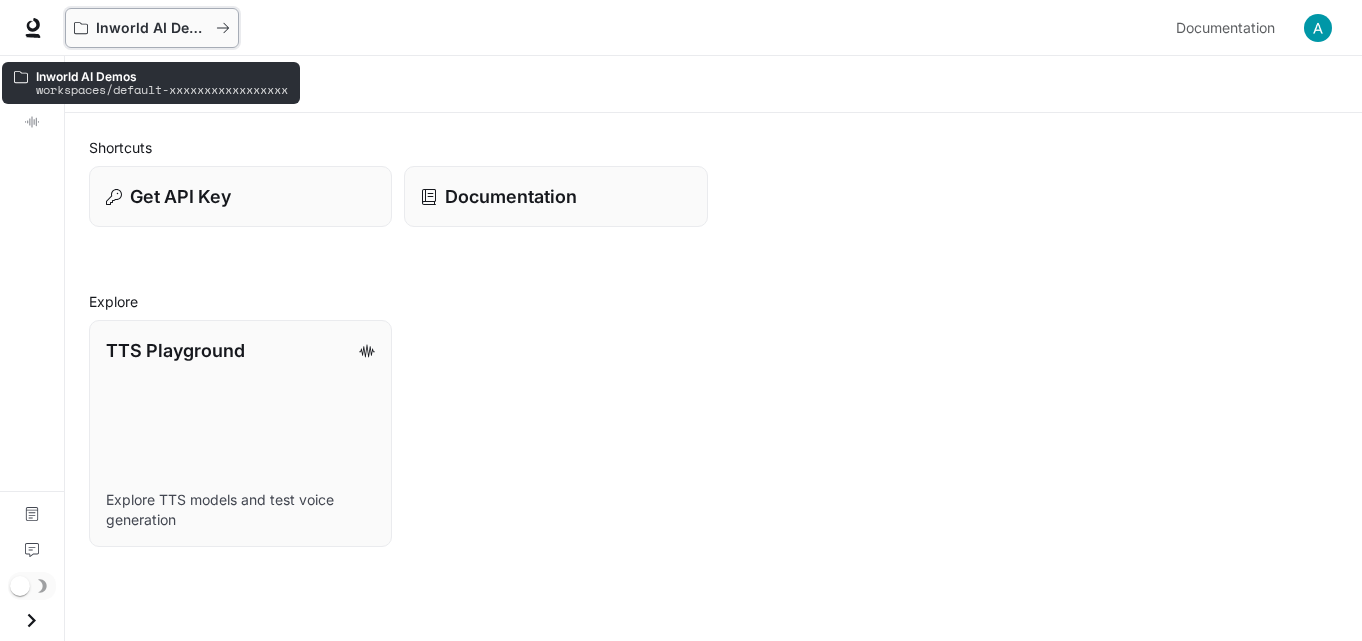 click on "Inworld AI Demos" at bounding box center [152, 28] 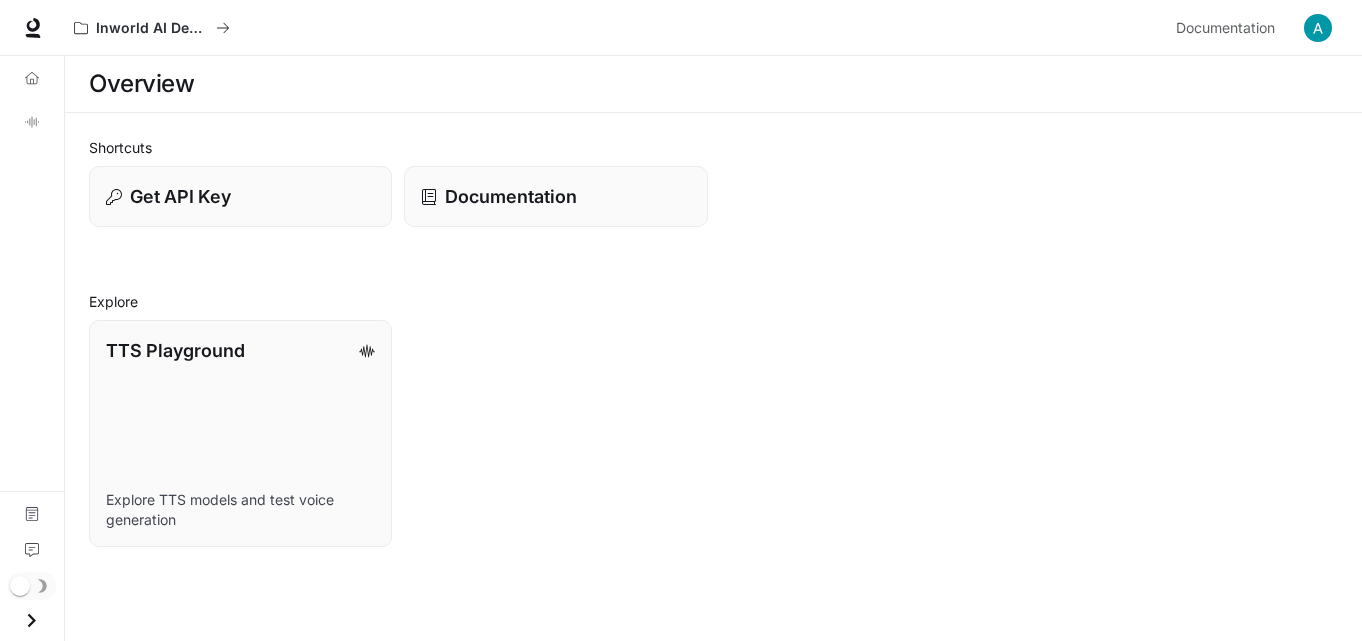 click at bounding box center [31, 620] 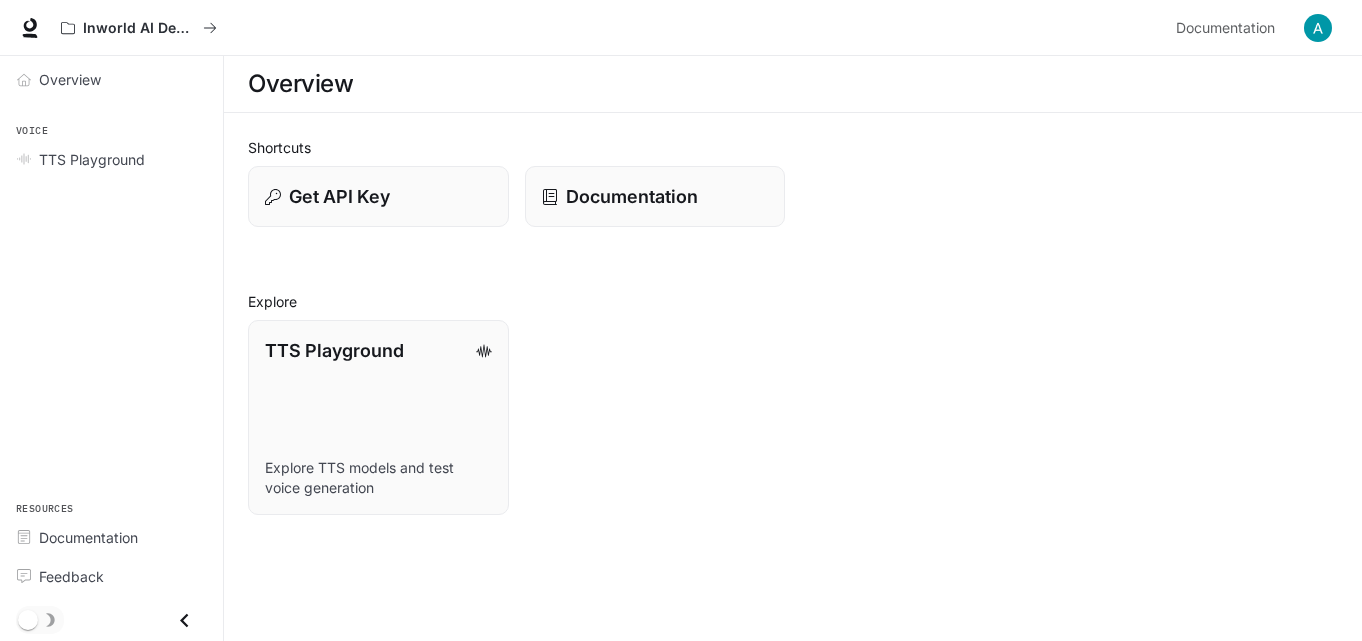drag, startPoint x: 93, startPoint y: 180, endPoint x: 856, endPoint y: 294, distance: 771.46936 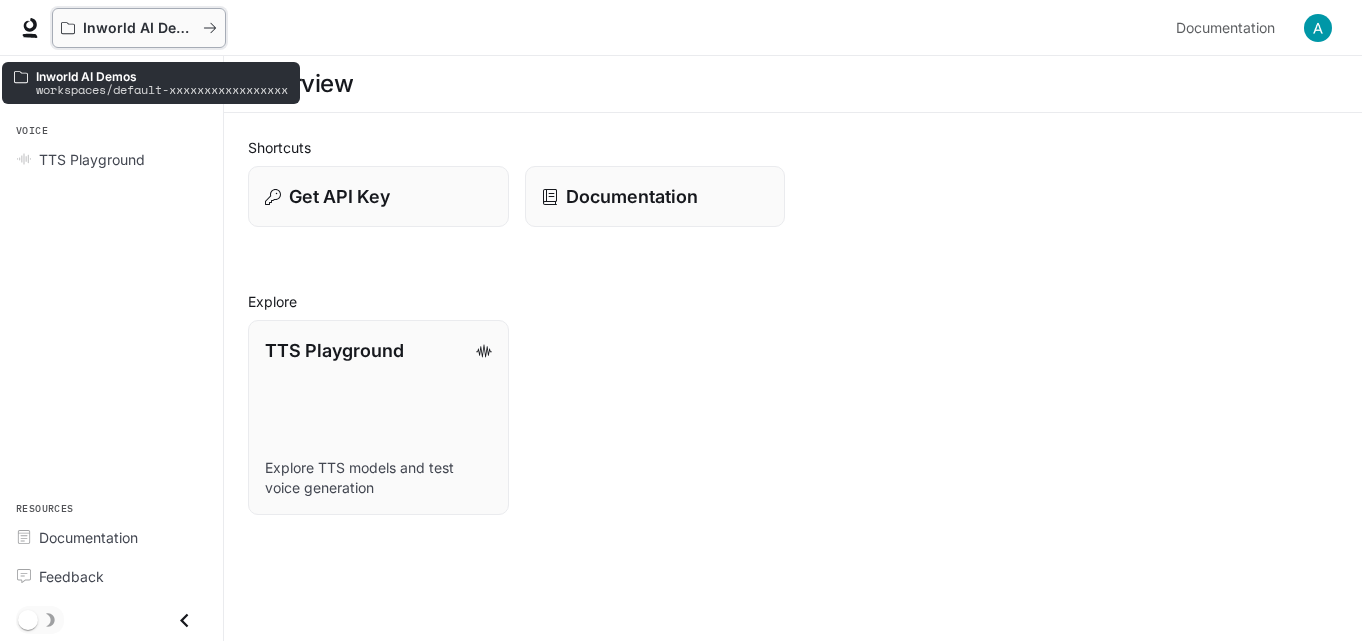 click on "Inworld AI Demos" at bounding box center [139, 28] 